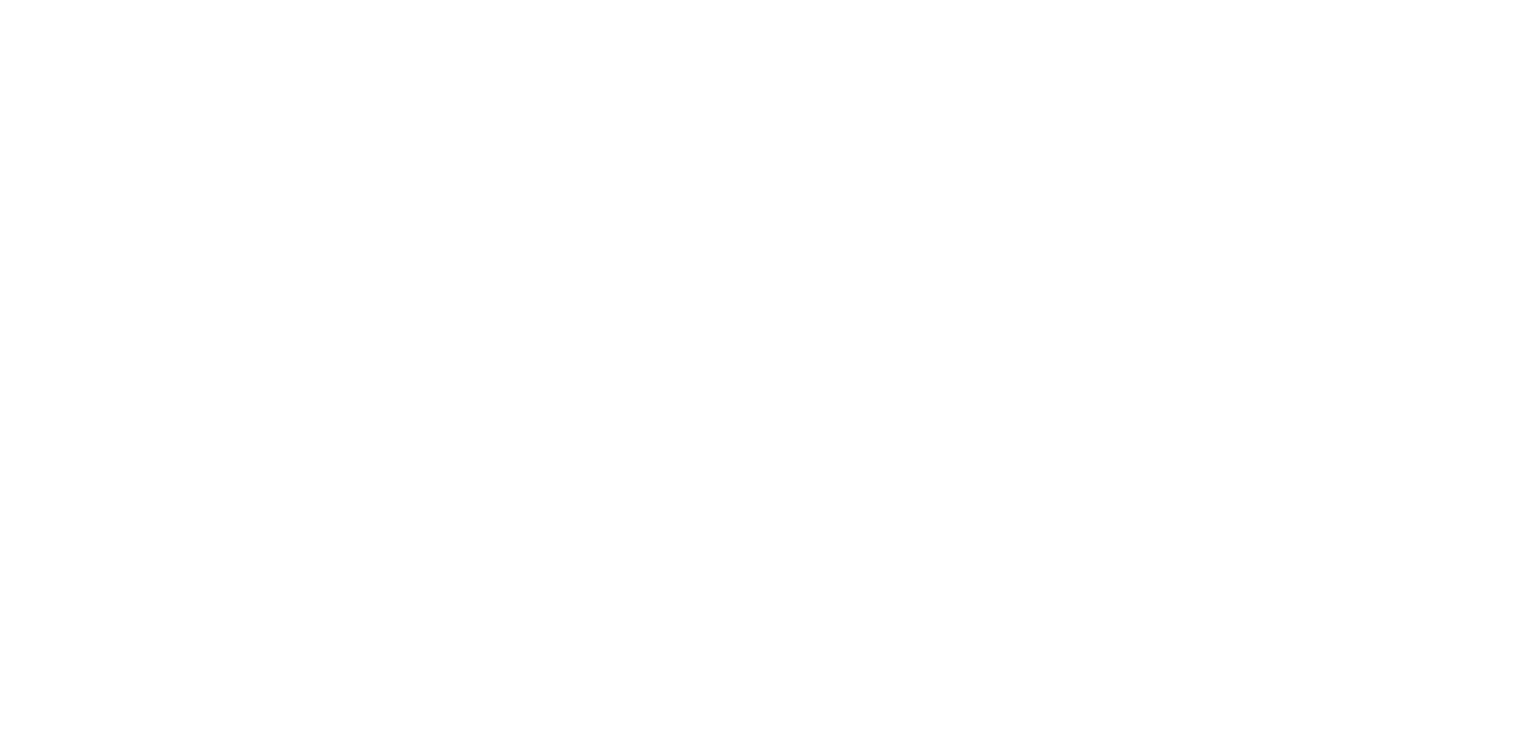 scroll, scrollTop: 0, scrollLeft: 0, axis: both 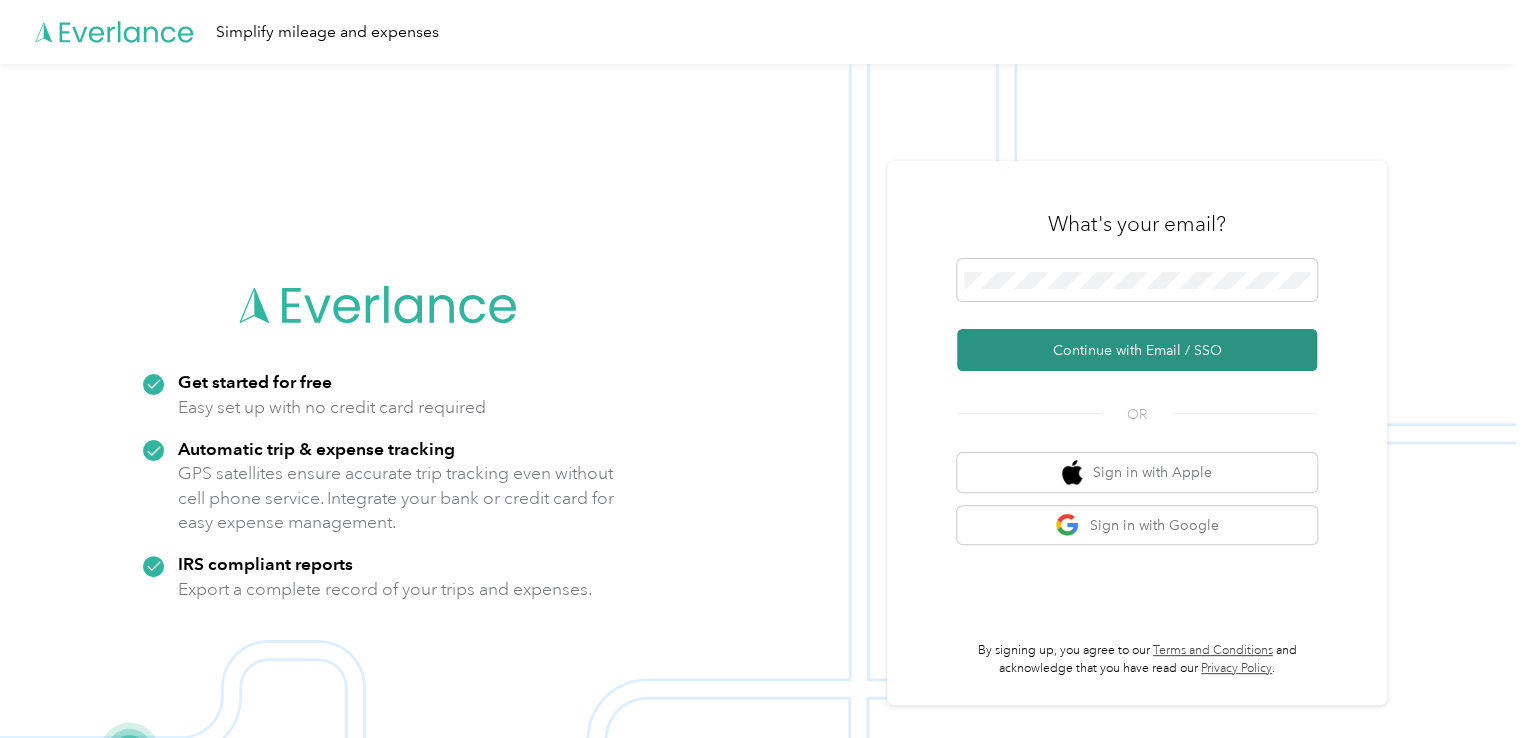 click on "Continue with Email / SSO" at bounding box center (1137, 350) 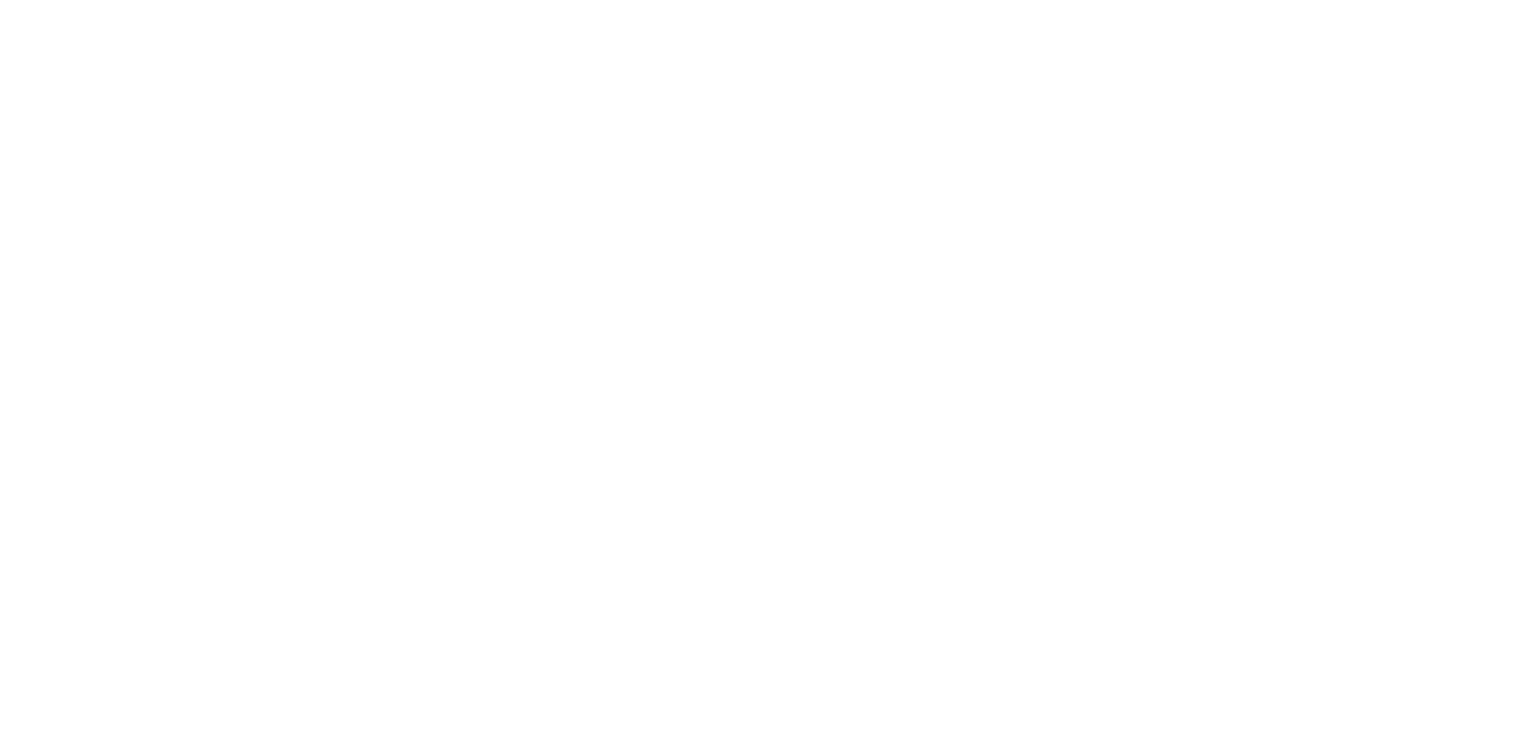 scroll, scrollTop: 0, scrollLeft: 0, axis: both 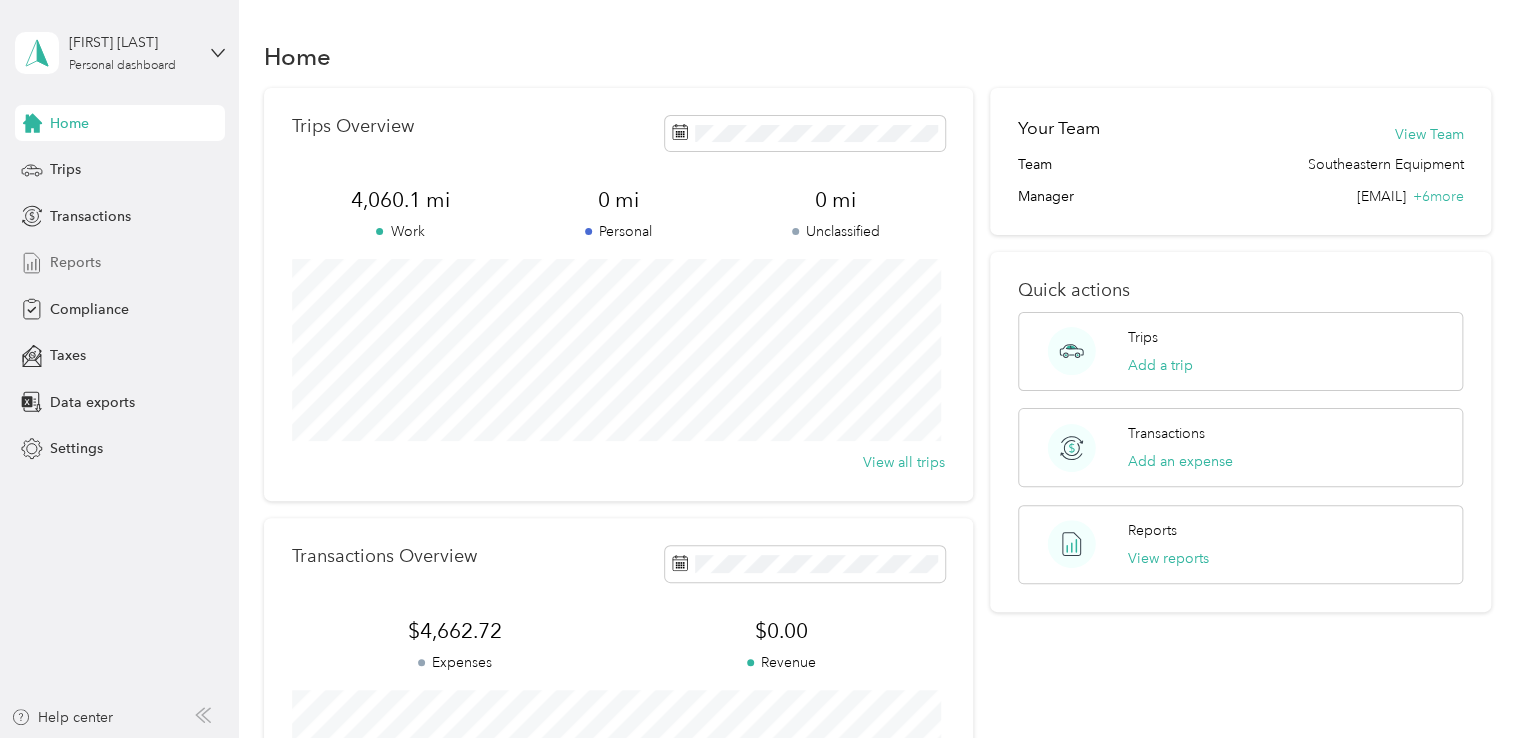 click on "Reports" at bounding box center (75, 262) 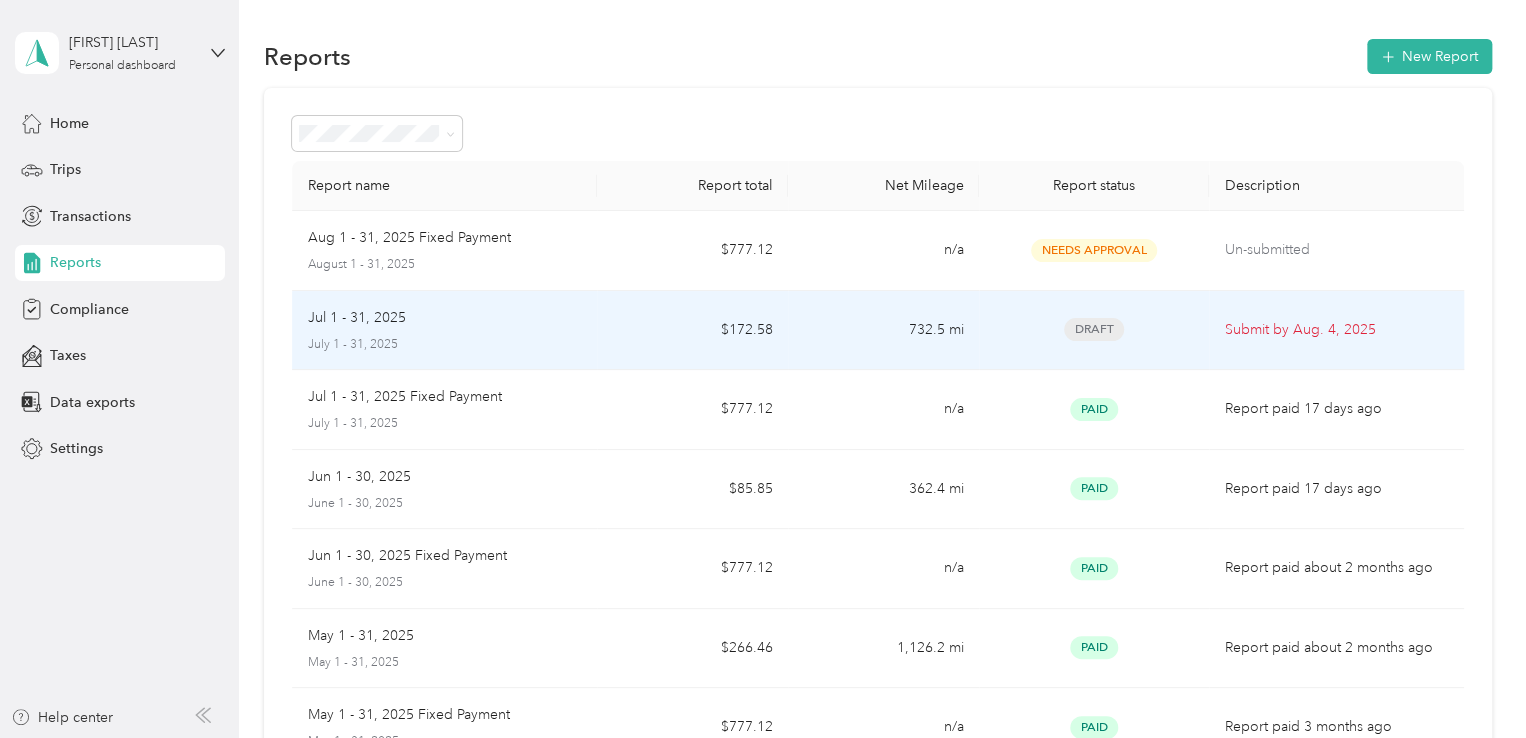 click on "Submit  by   Aug. 4, 2025" at bounding box center [1336, 330] 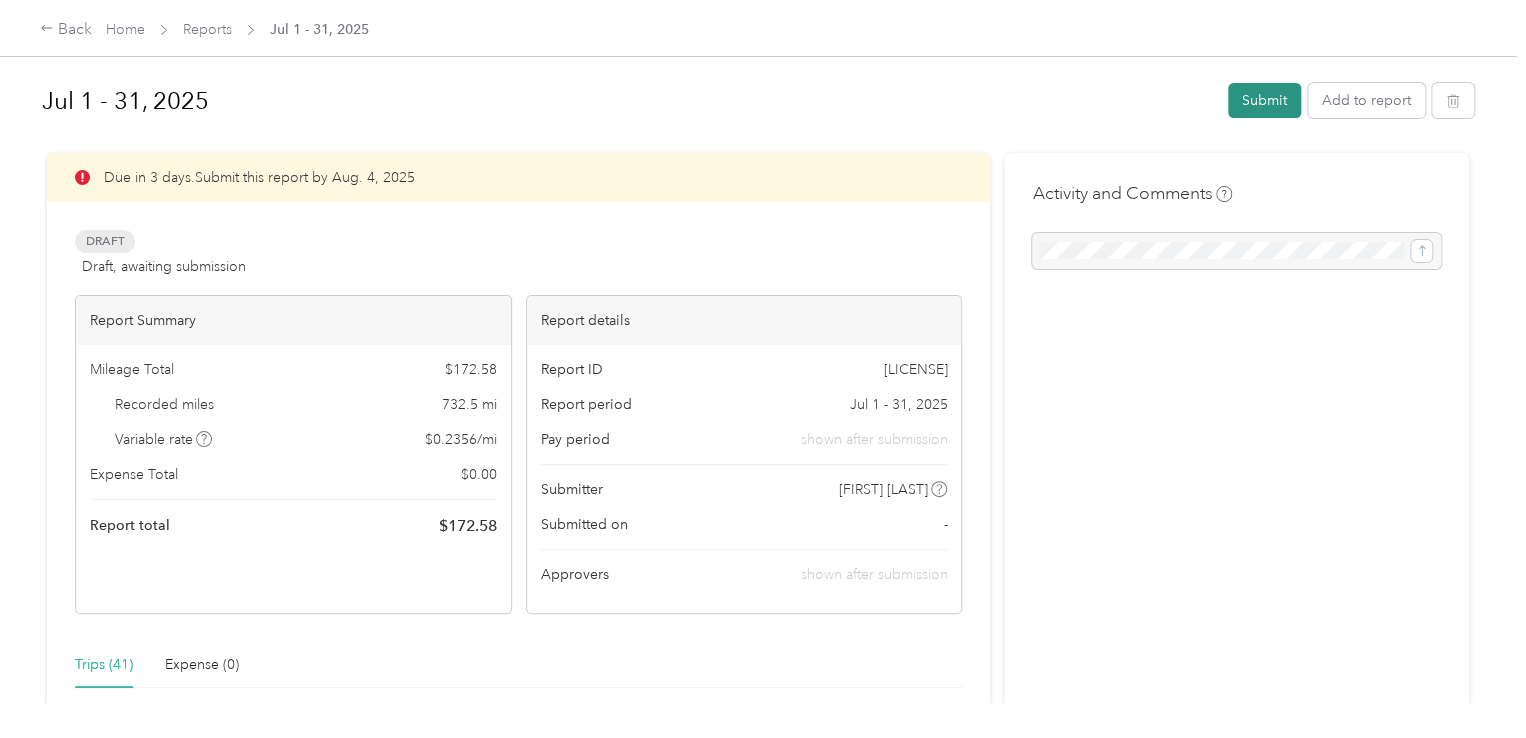 click on "Submit" at bounding box center (1264, 100) 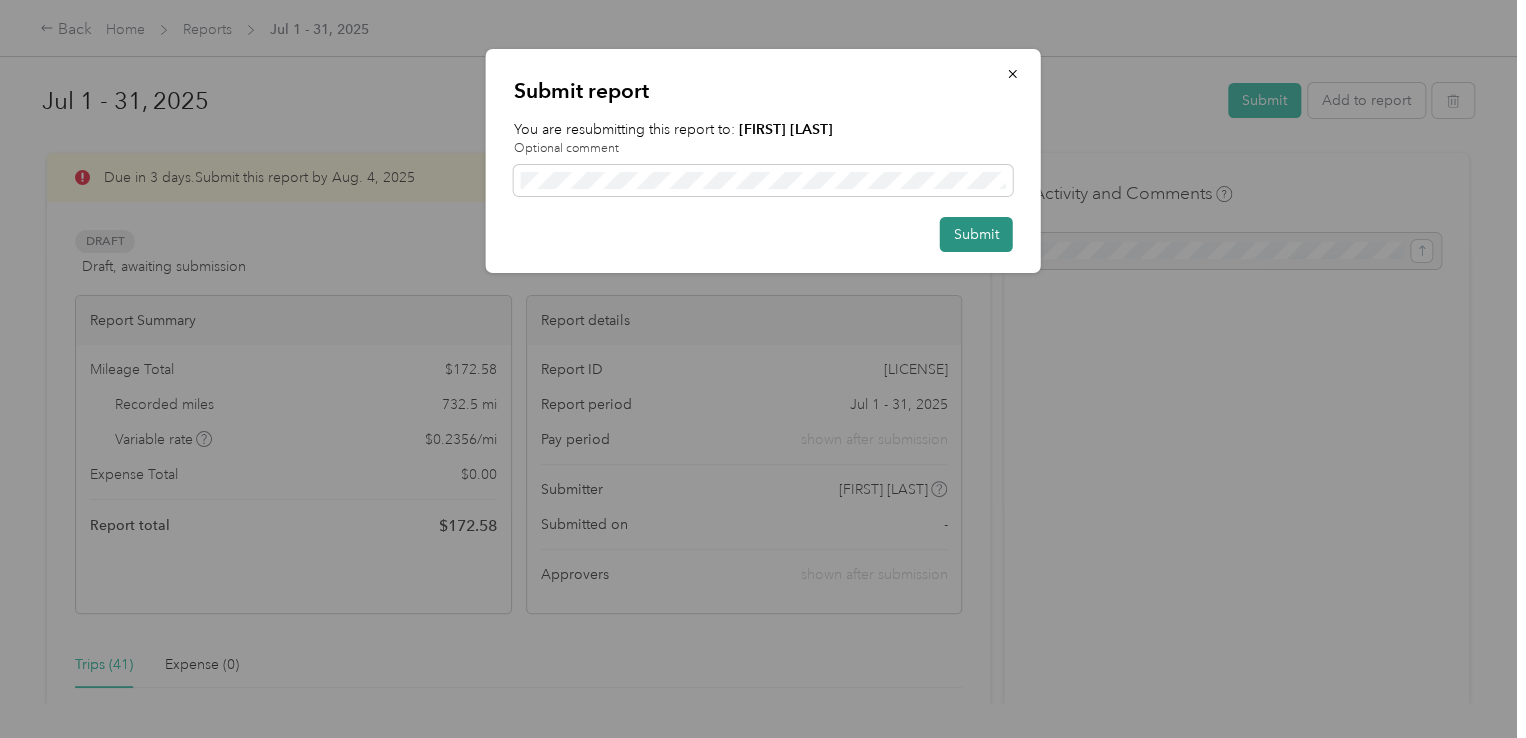 click on "Submit" at bounding box center (976, 234) 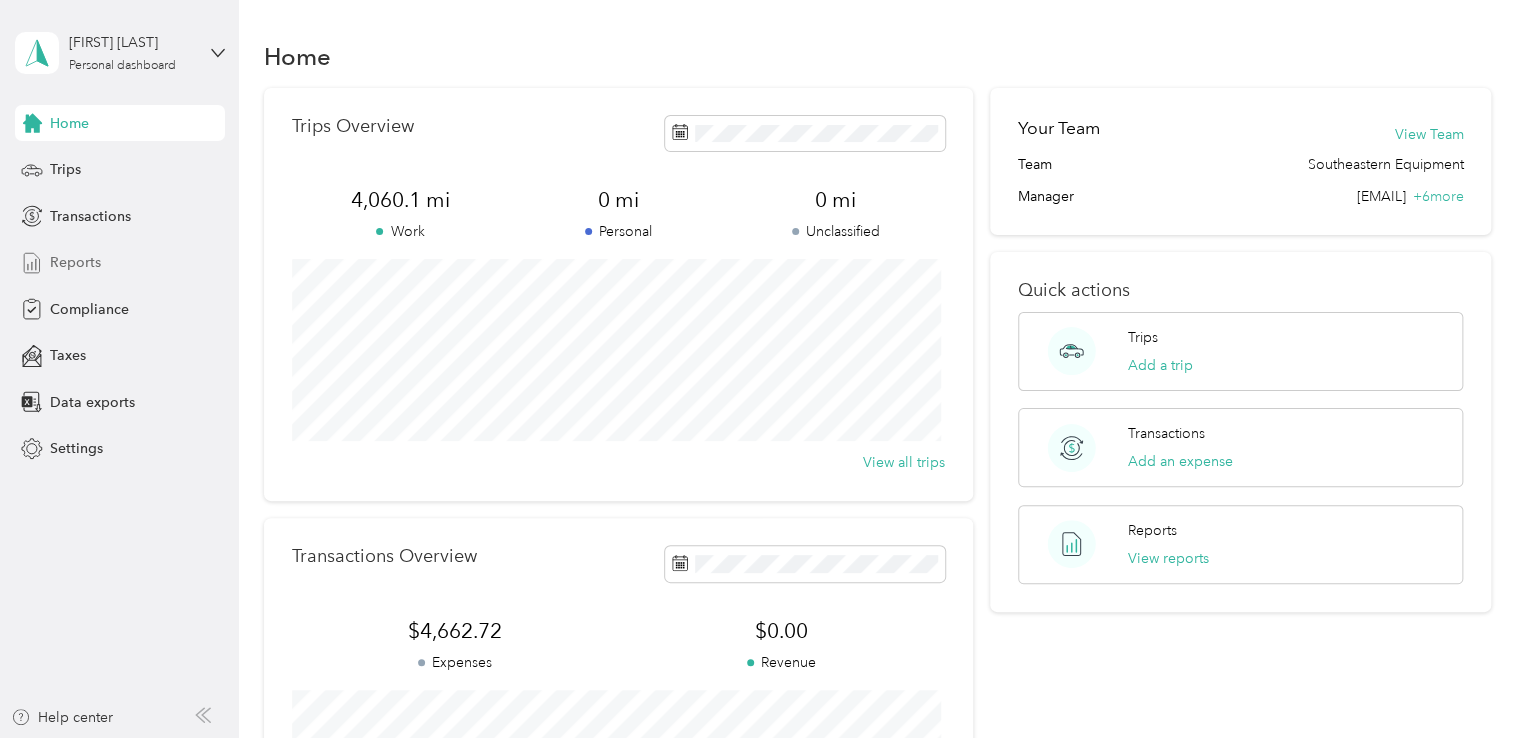 click on "Reports" at bounding box center (75, 262) 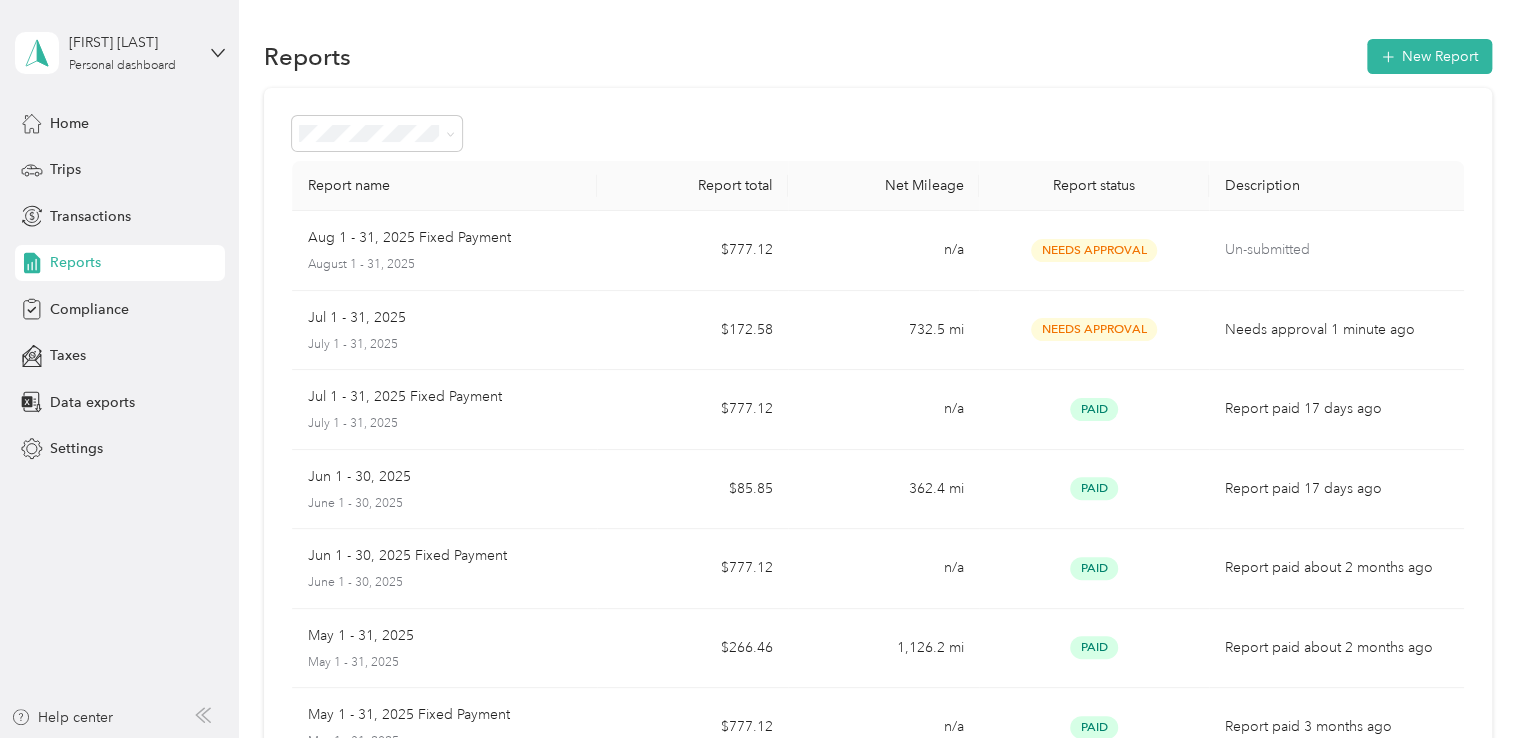click on "Reports New Report" at bounding box center [878, 56] 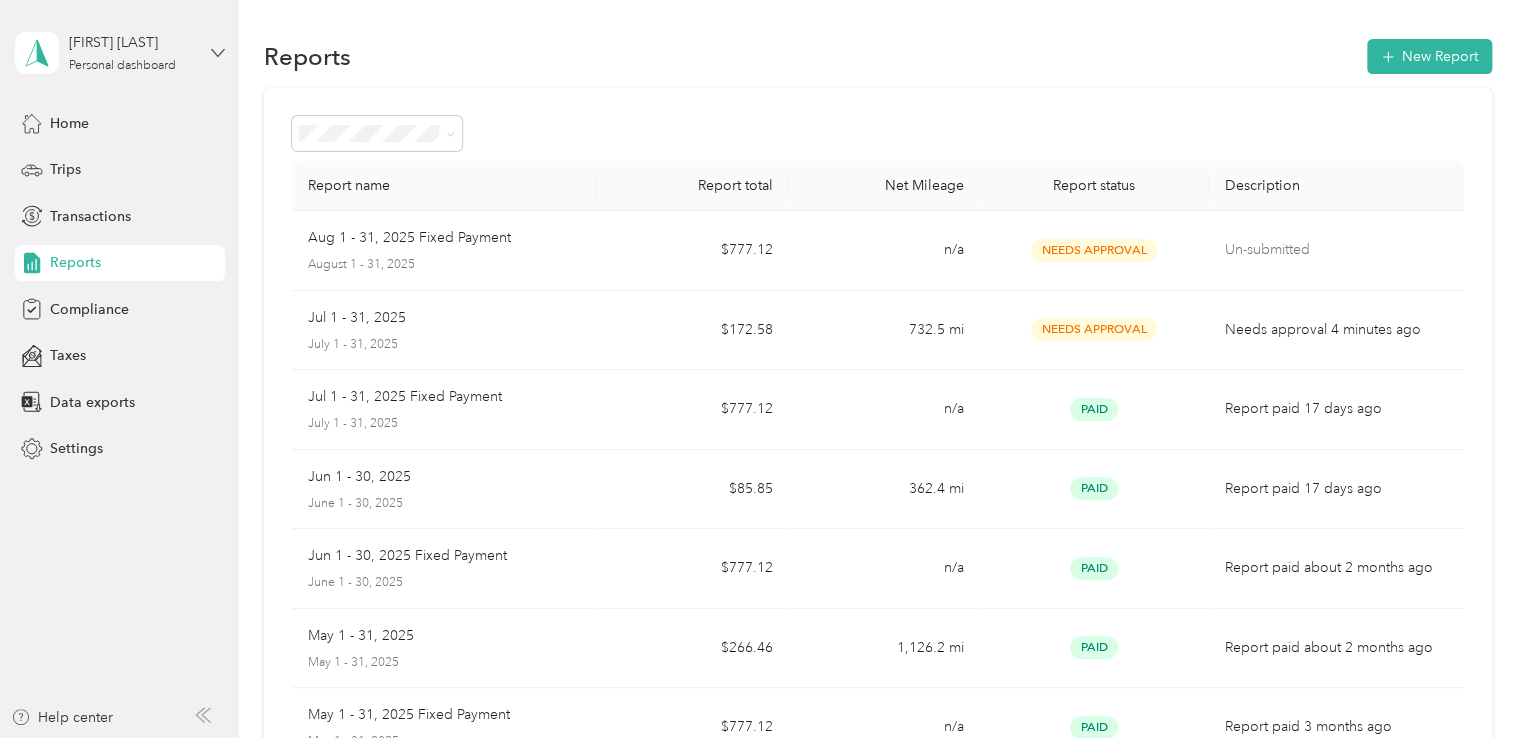 click 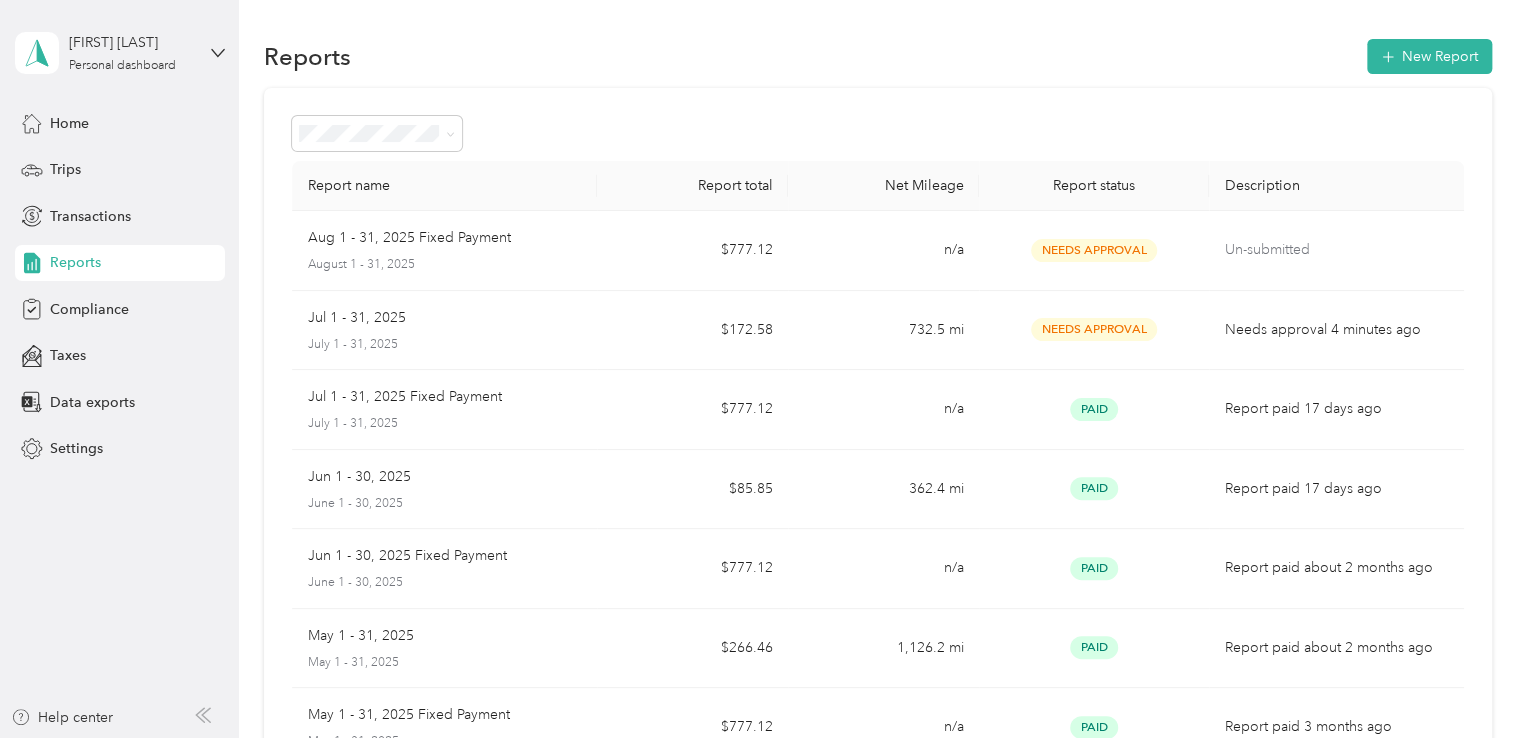click on "Log out" at bounding box center (167, 164) 